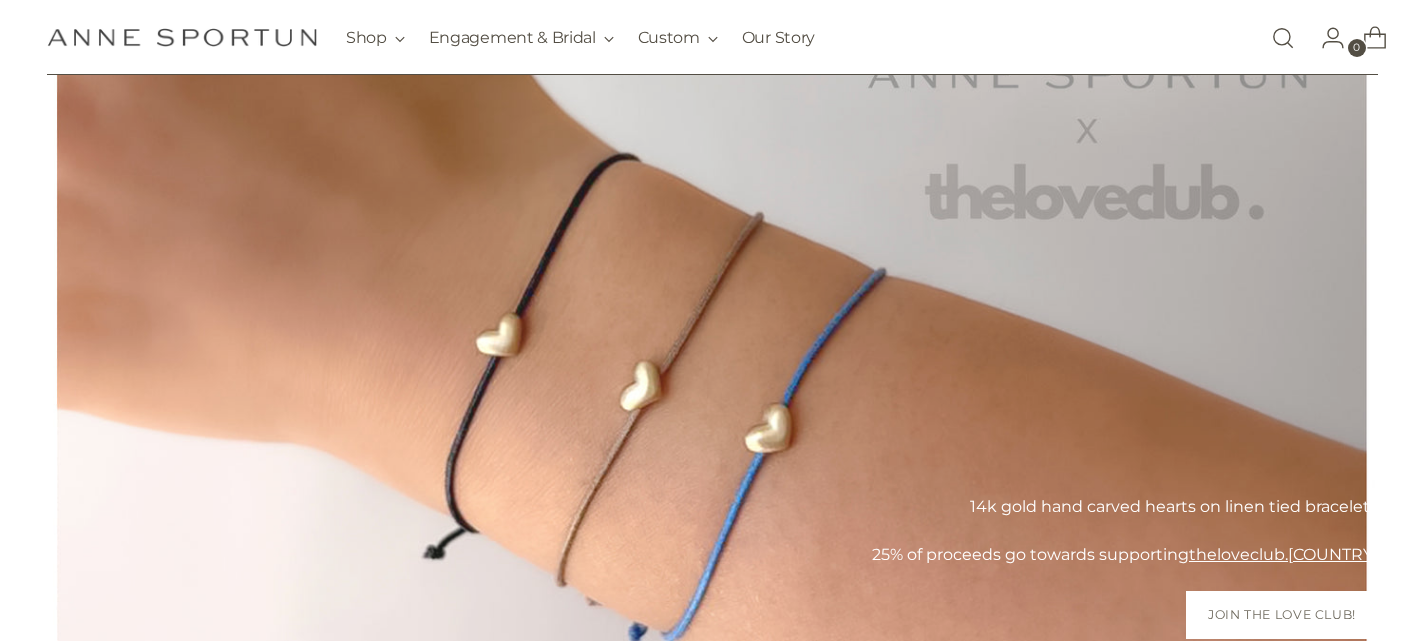scroll, scrollTop: 167, scrollLeft: 0, axis: vertical 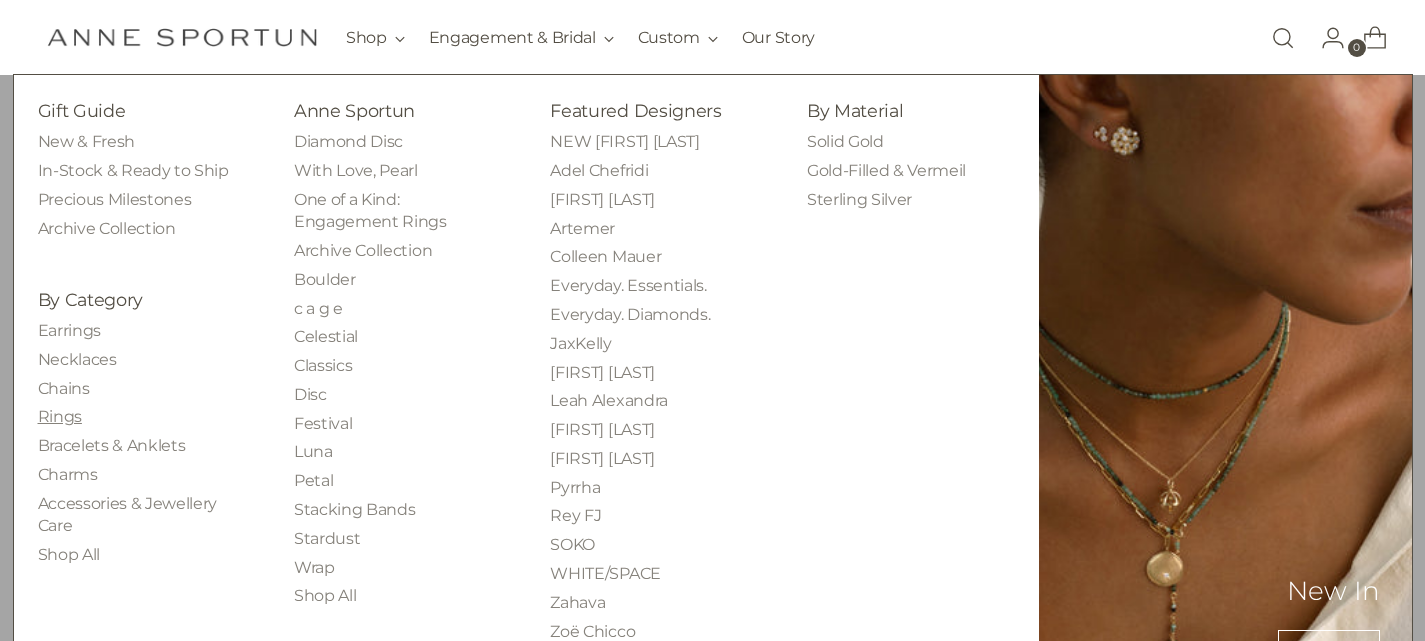 click on "Rings" at bounding box center (60, 416) 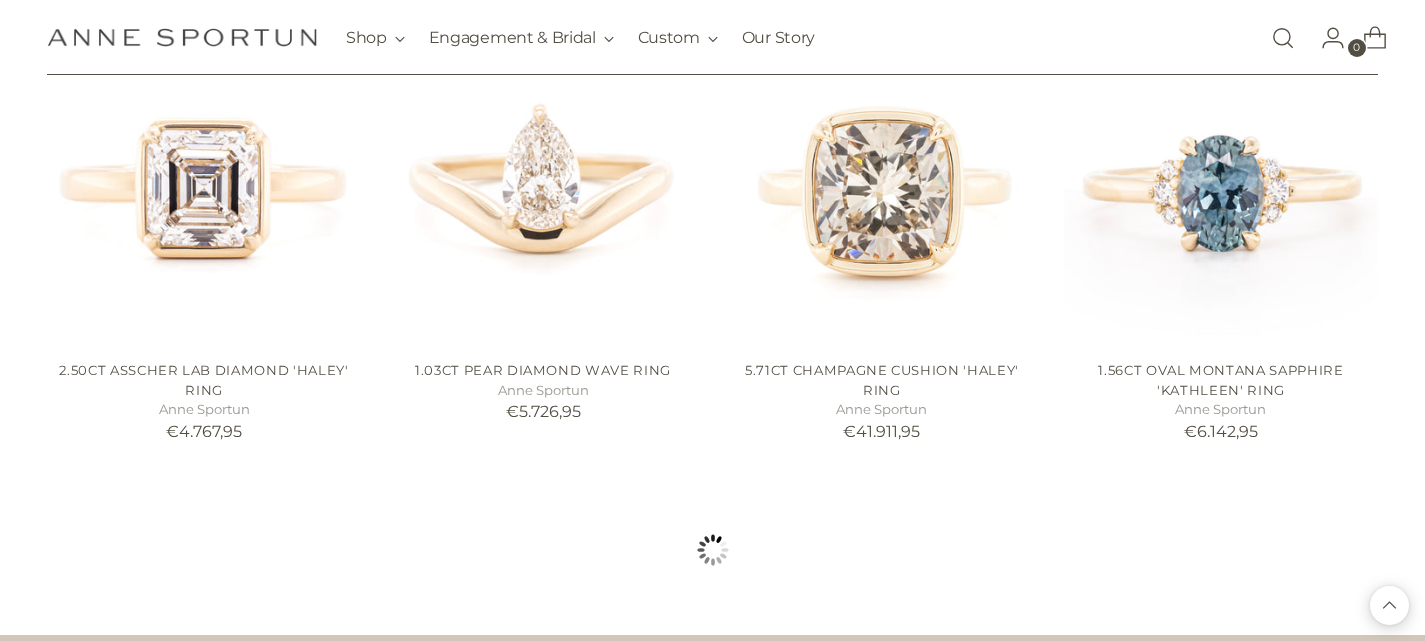 scroll, scrollTop: 1768, scrollLeft: 0, axis: vertical 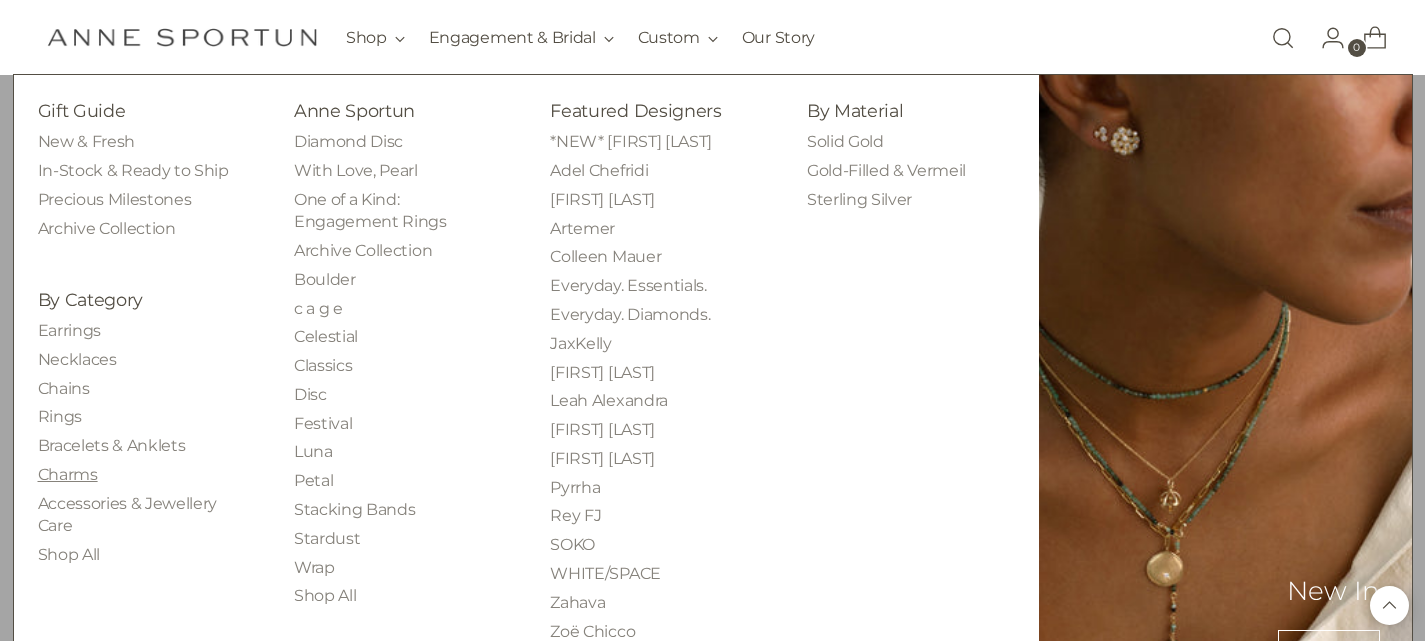 click on "Charms" at bounding box center (68, 474) 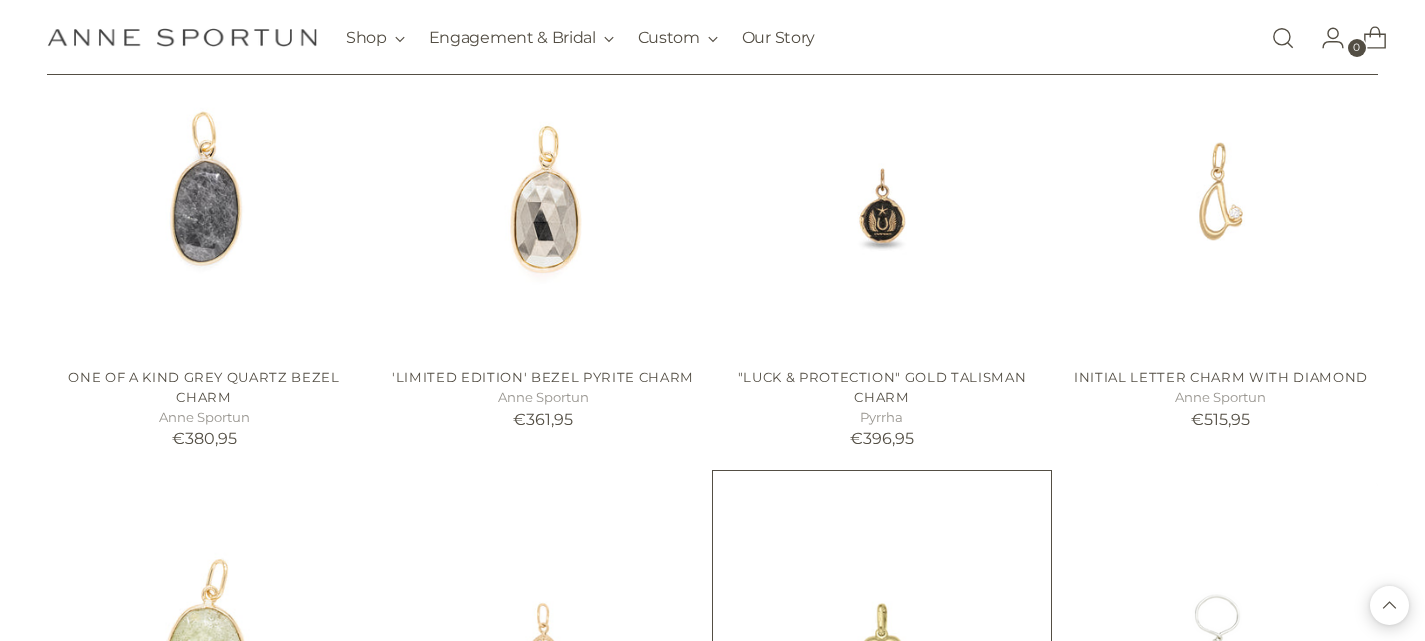 scroll, scrollTop: 887, scrollLeft: 0, axis: vertical 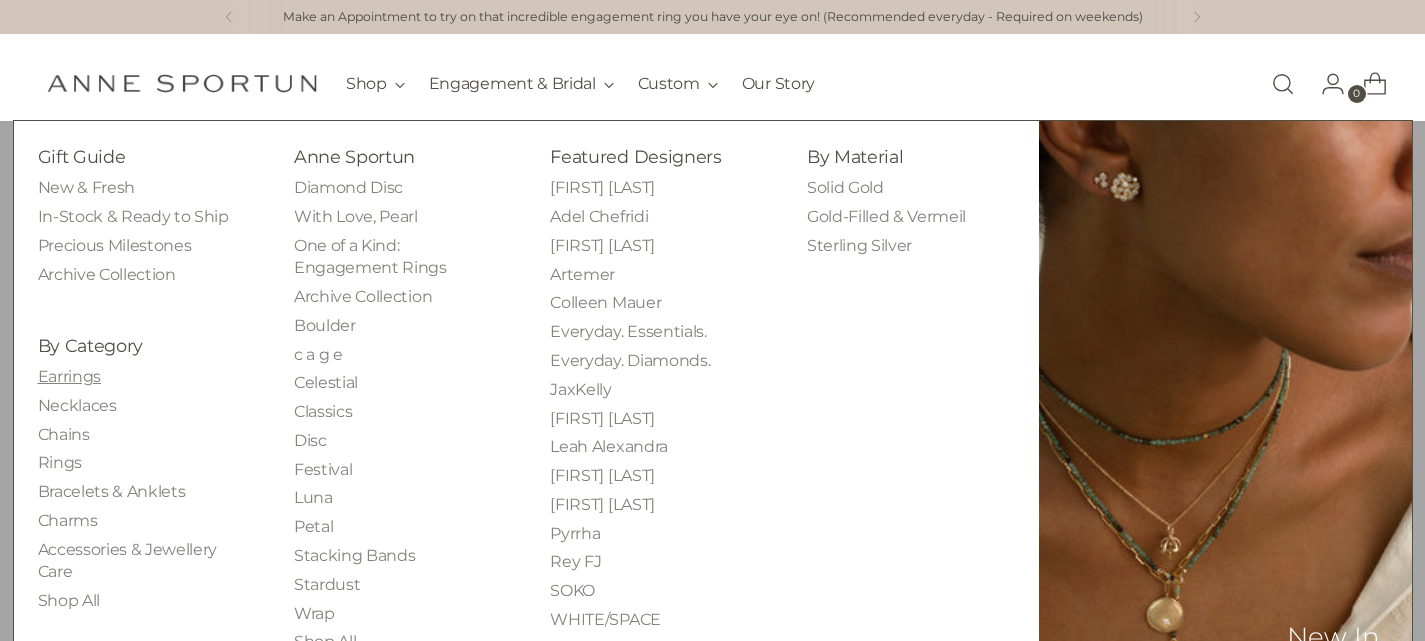 click on "Earrings" at bounding box center [69, 376] 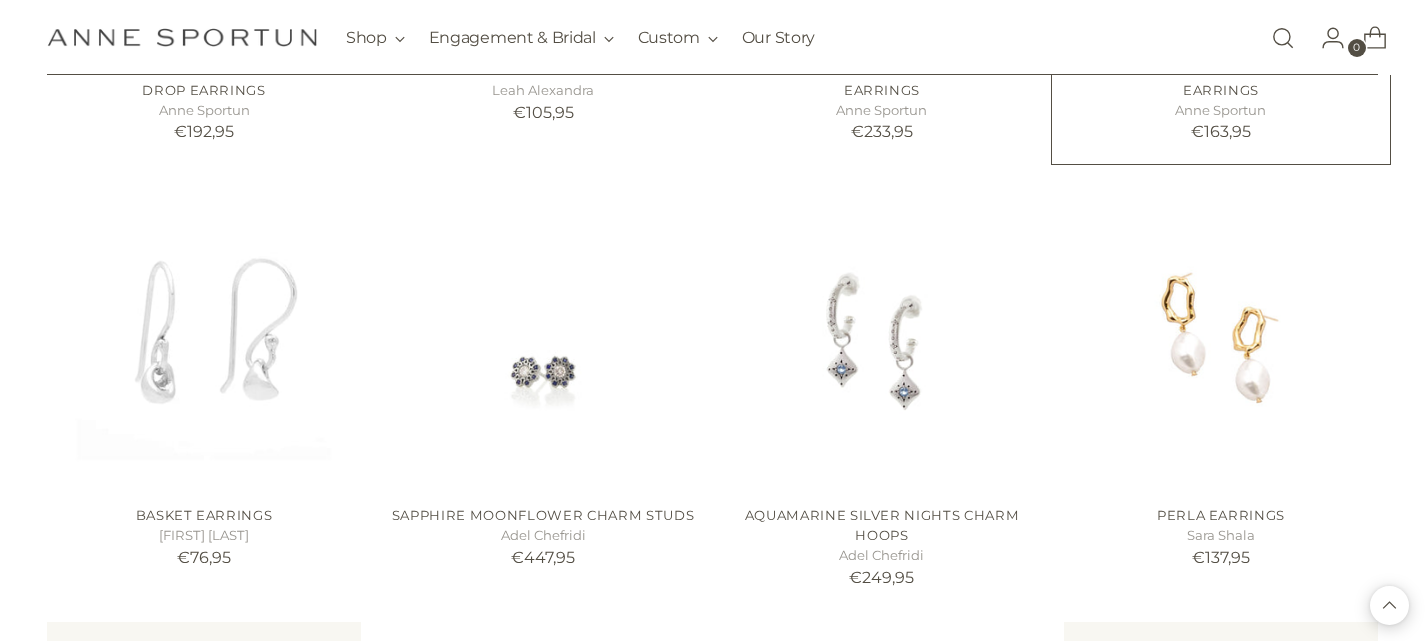 scroll, scrollTop: 1198, scrollLeft: 0, axis: vertical 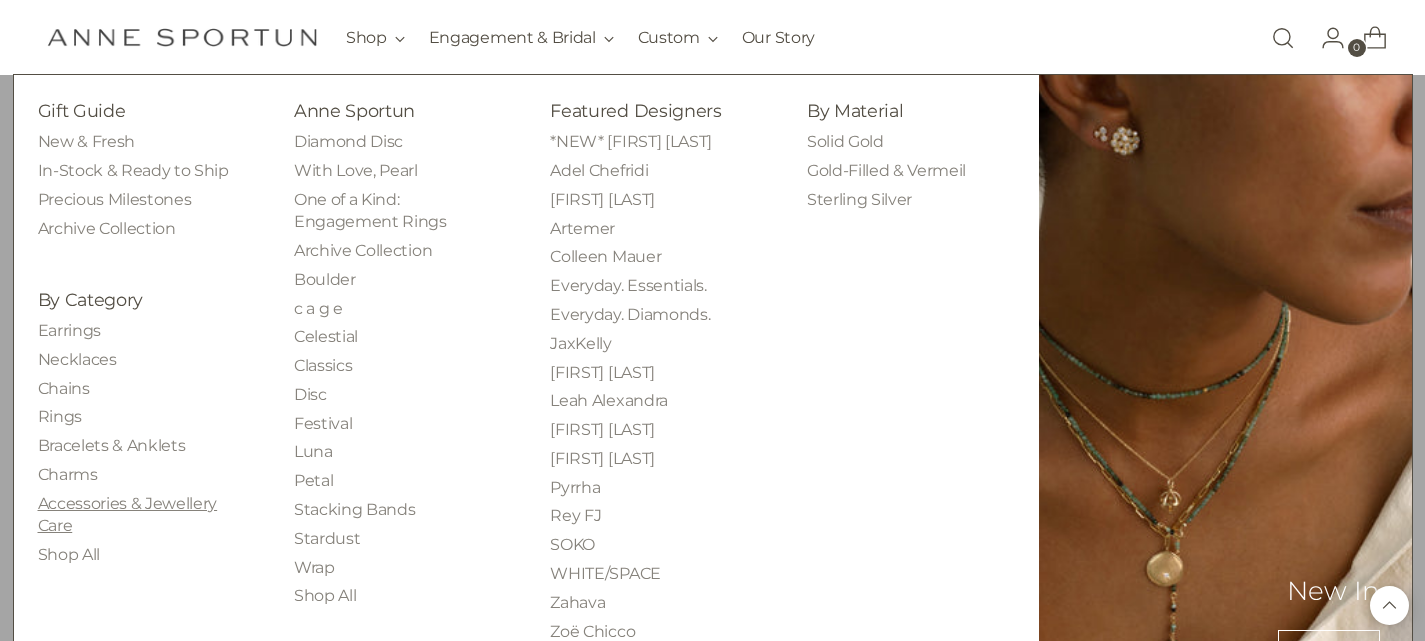 click on "Accessories & Jewellery Care" at bounding box center (128, 514) 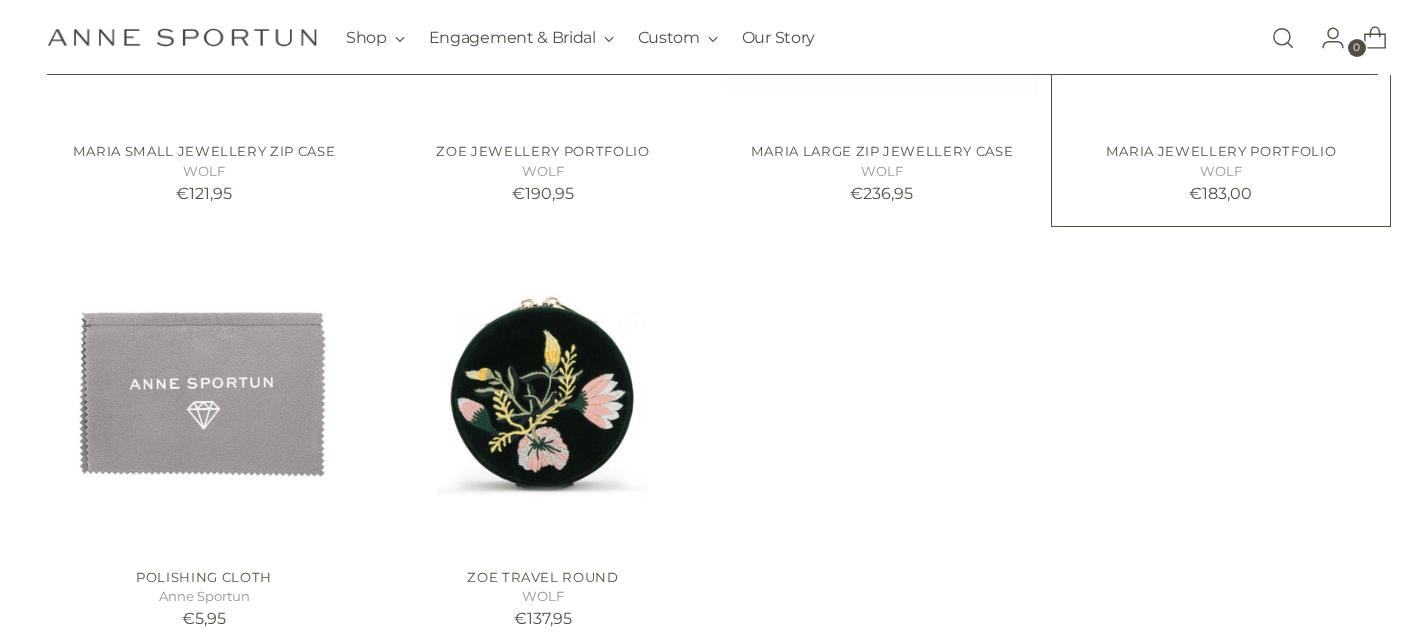 scroll, scrollTop: 680, scrollLeft: 0, axis: vertical 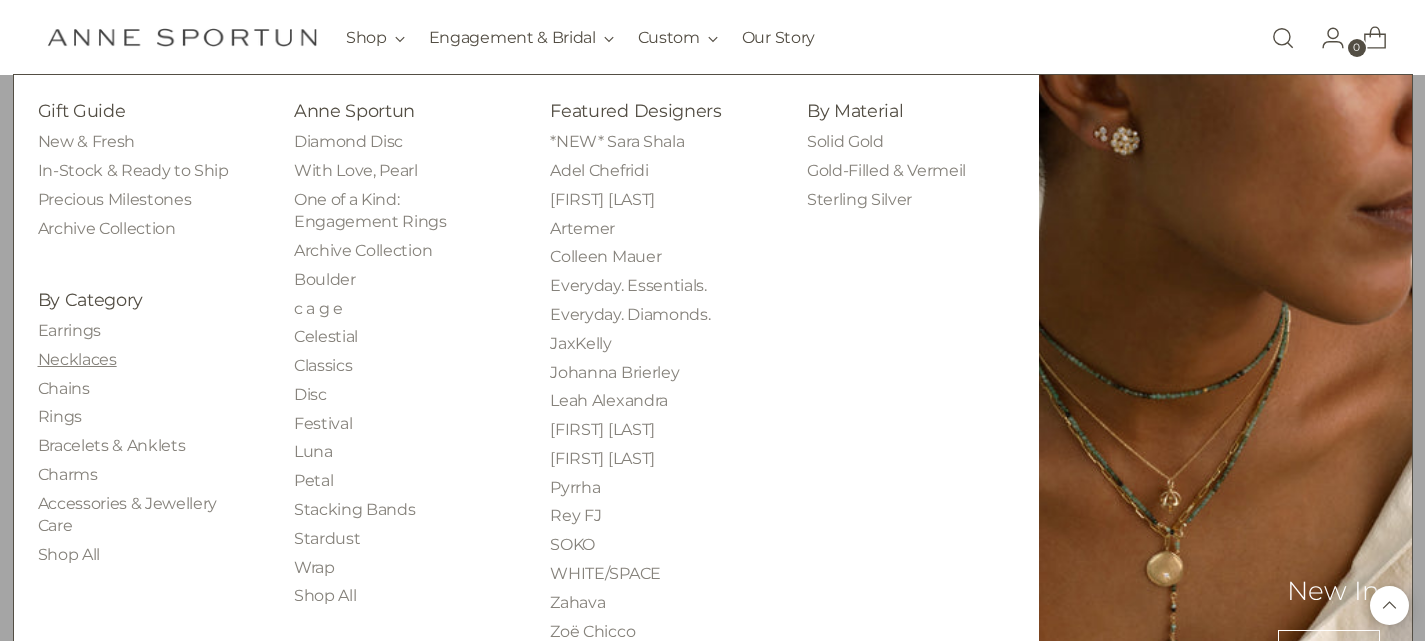 click on "Necklaces" at bounding box center [77, 359] 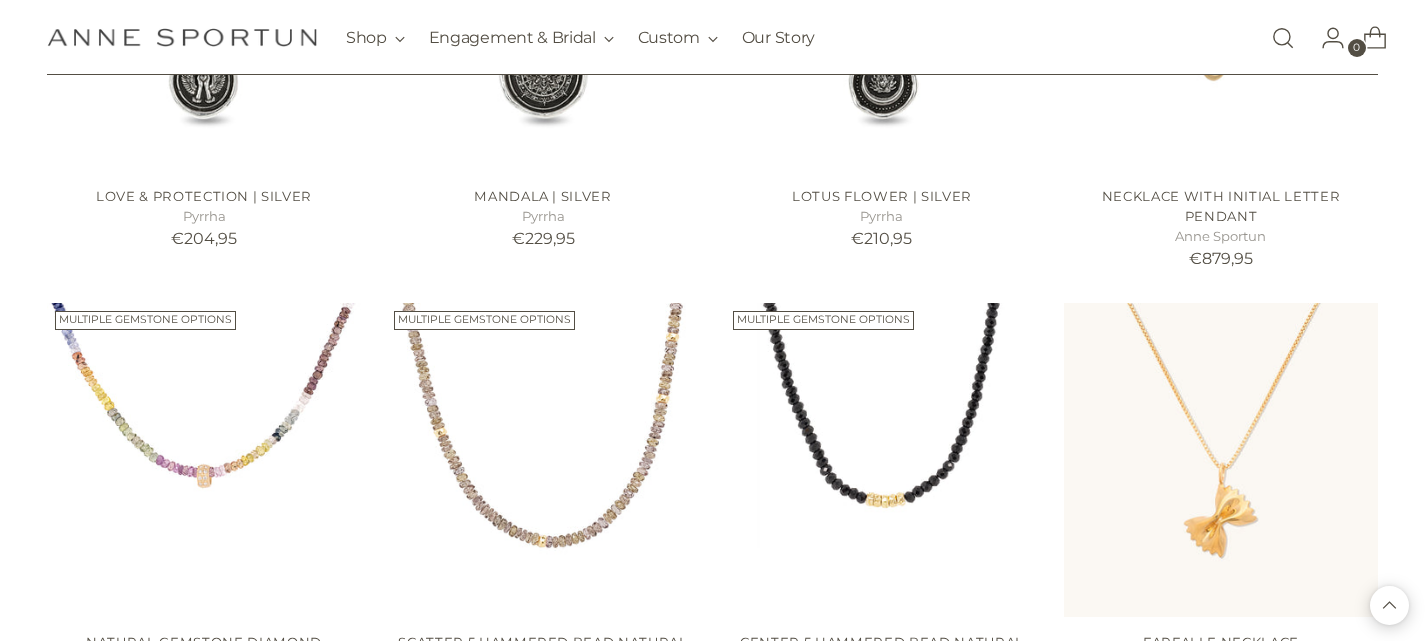 scroll, scrollTop: 1642, scrollLeft: 0, axis: vertical 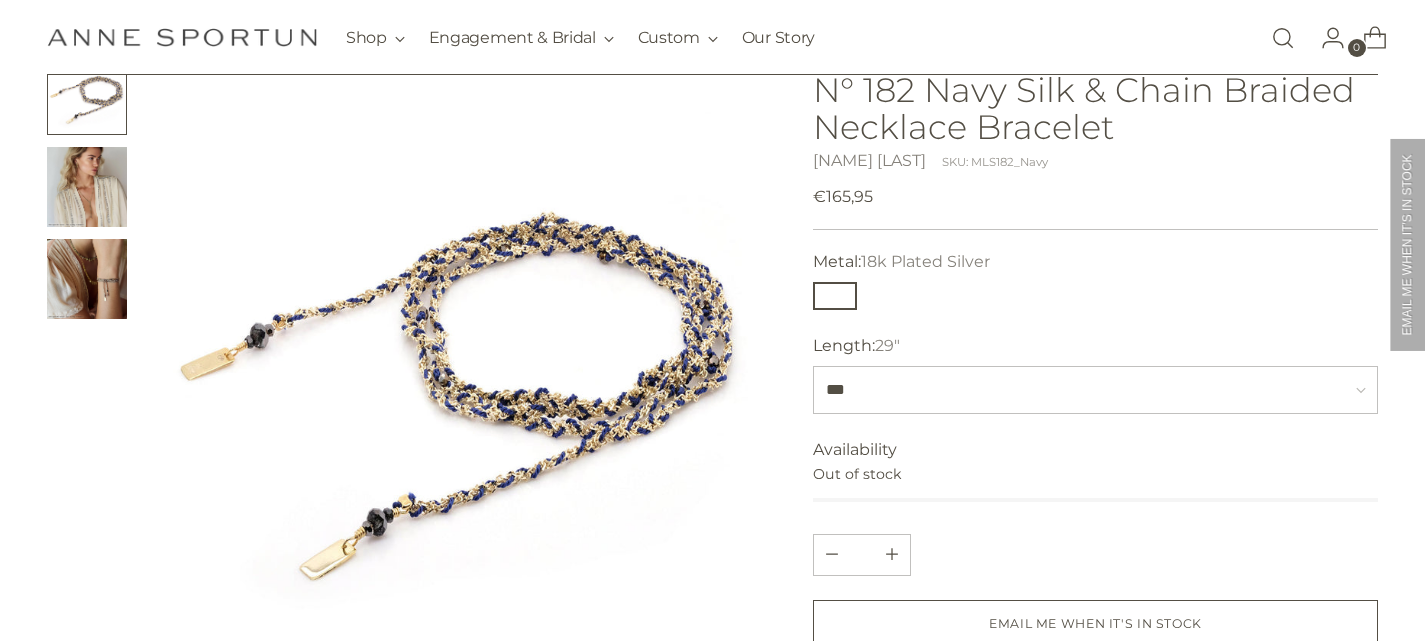 click at bounding box center (87, 187) 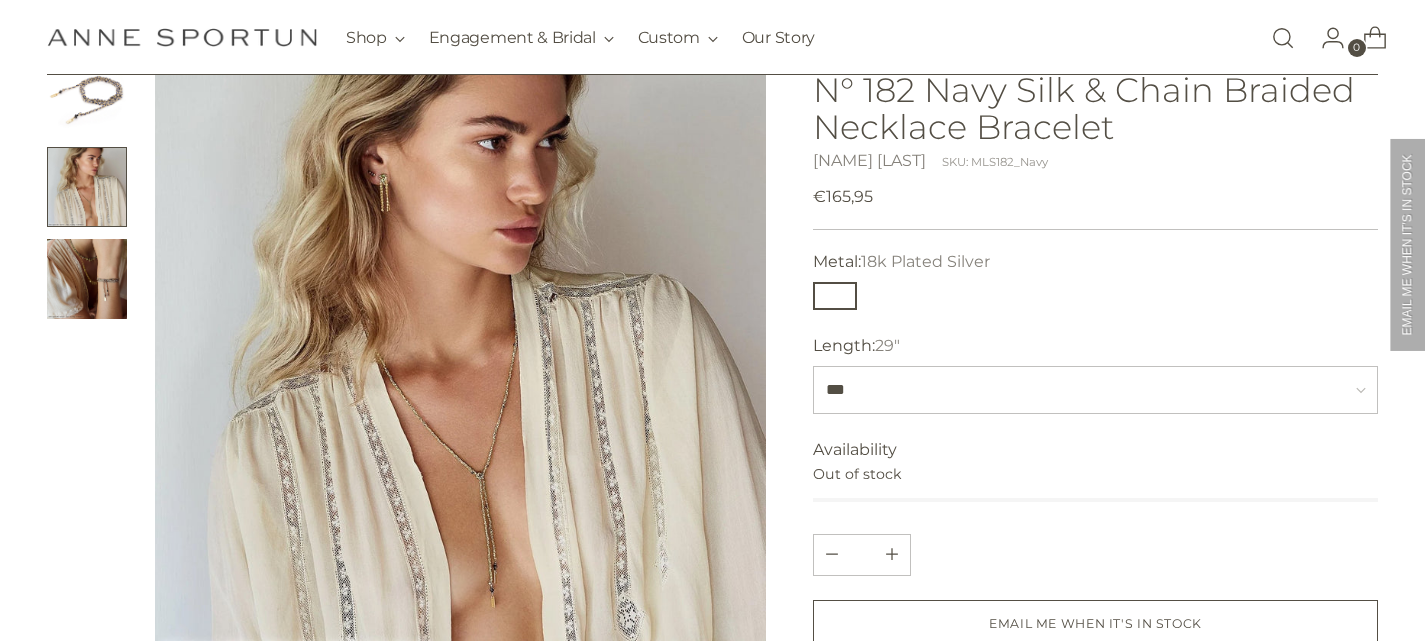 click at bounding box center (87, 279) 